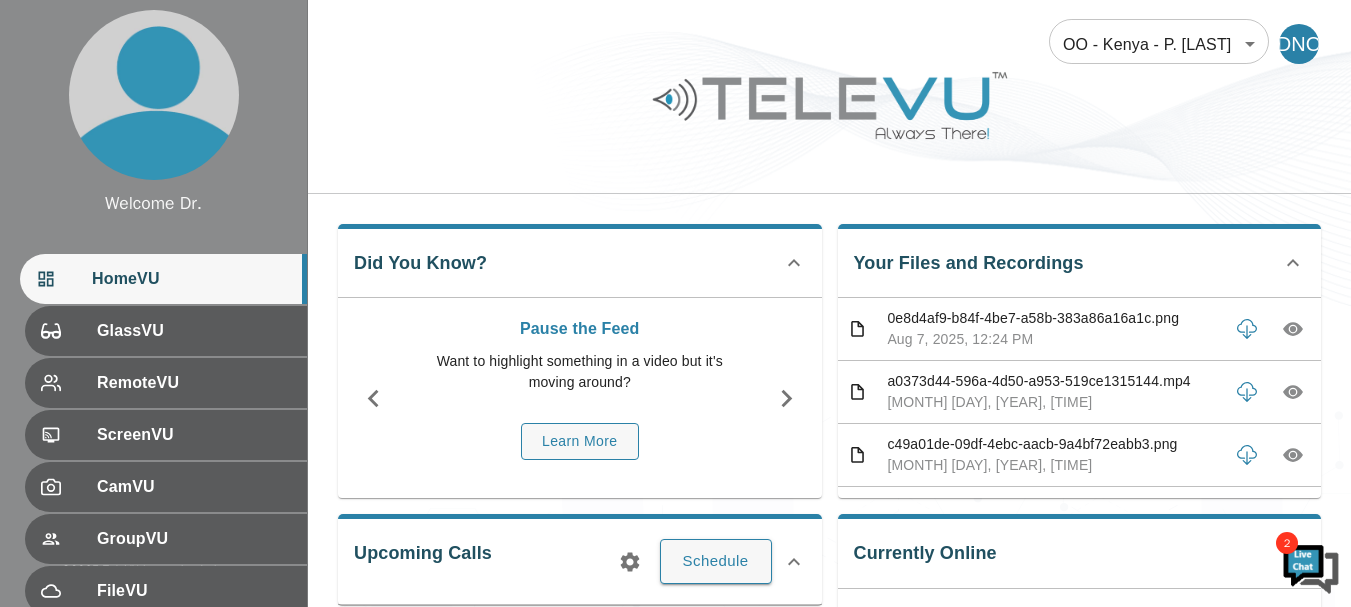 scroll, scrollTop: 0, scrollLeft: 0, axis: both 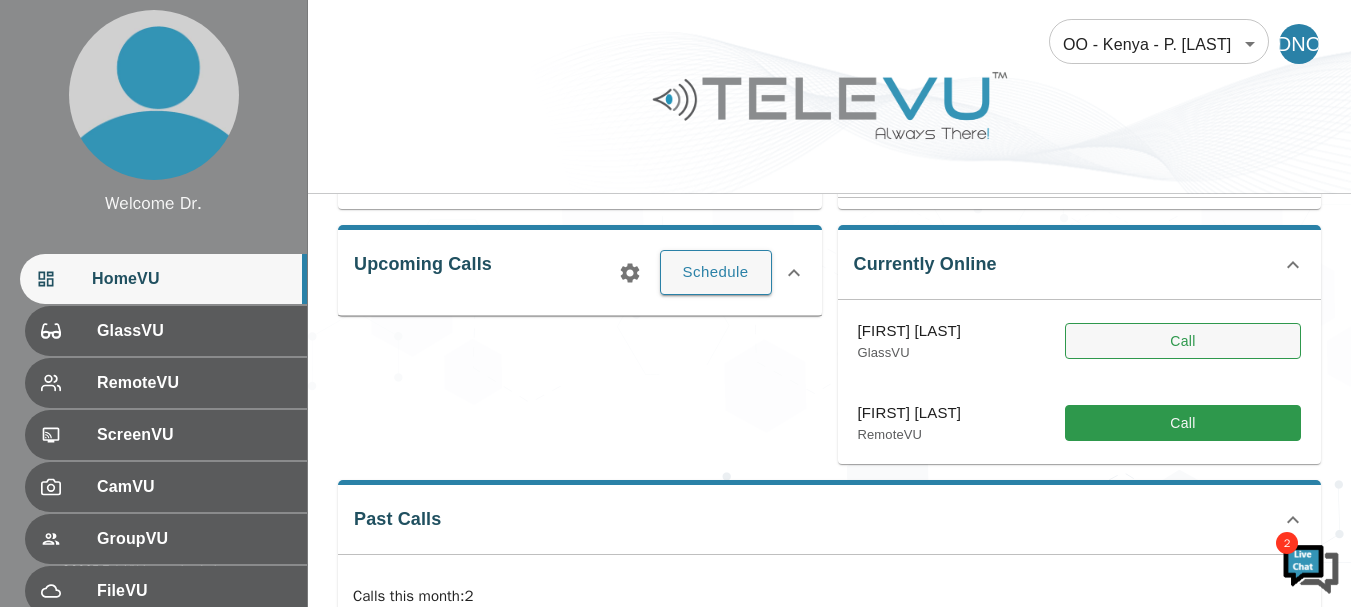 click on "Call" at bounding box center [1183, 341] 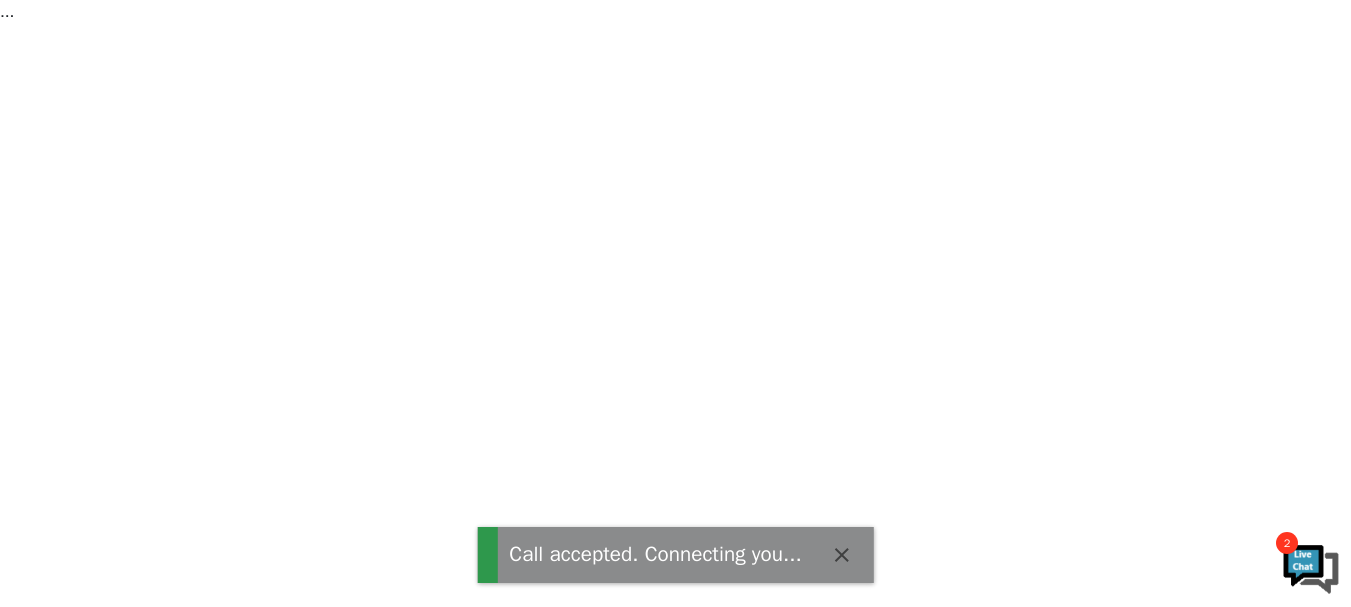 scroll, scrollTop: 0, scrollLeft: 0, axis: both 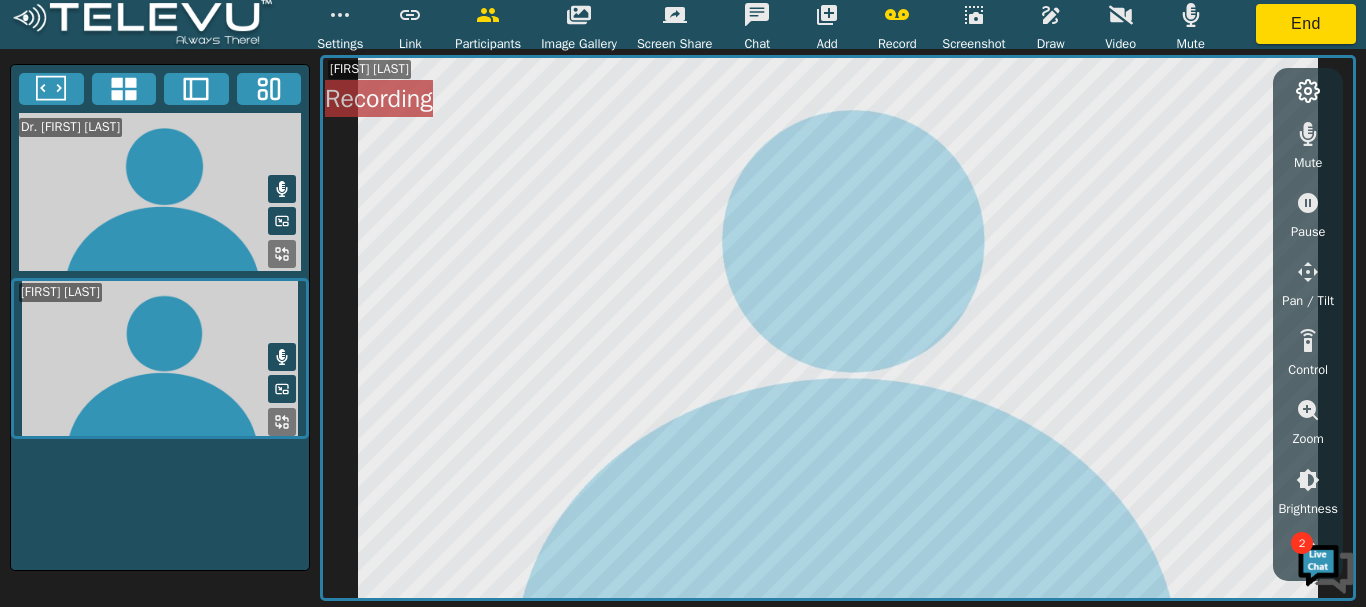 click 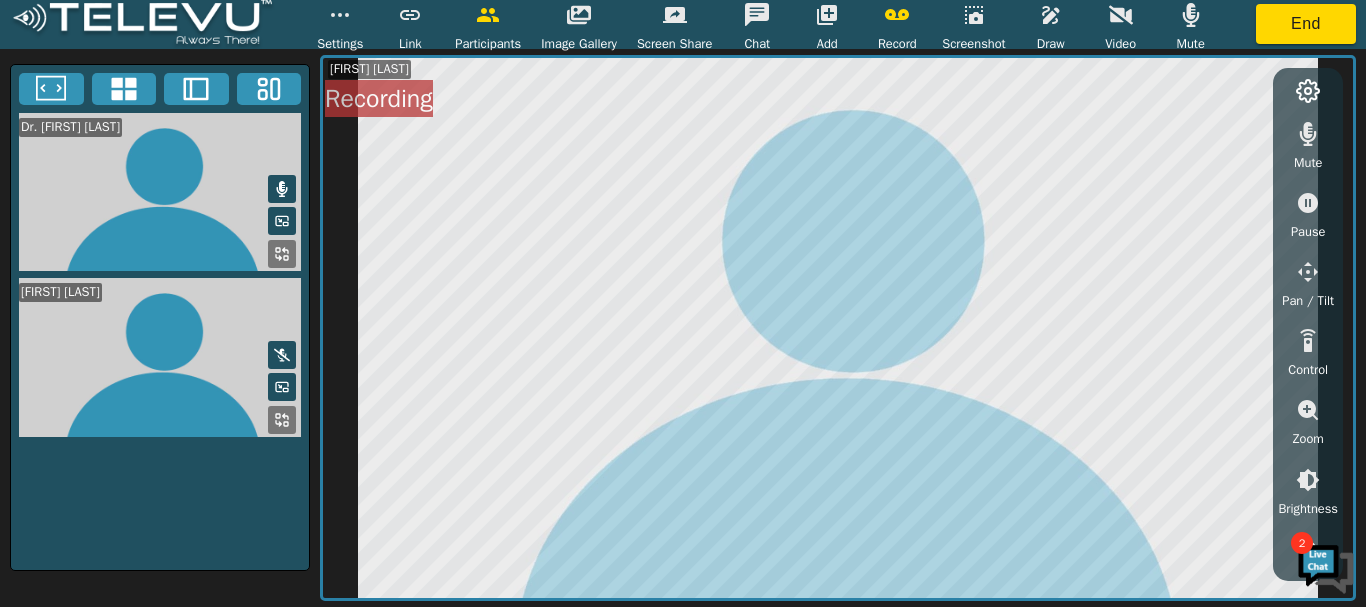 click 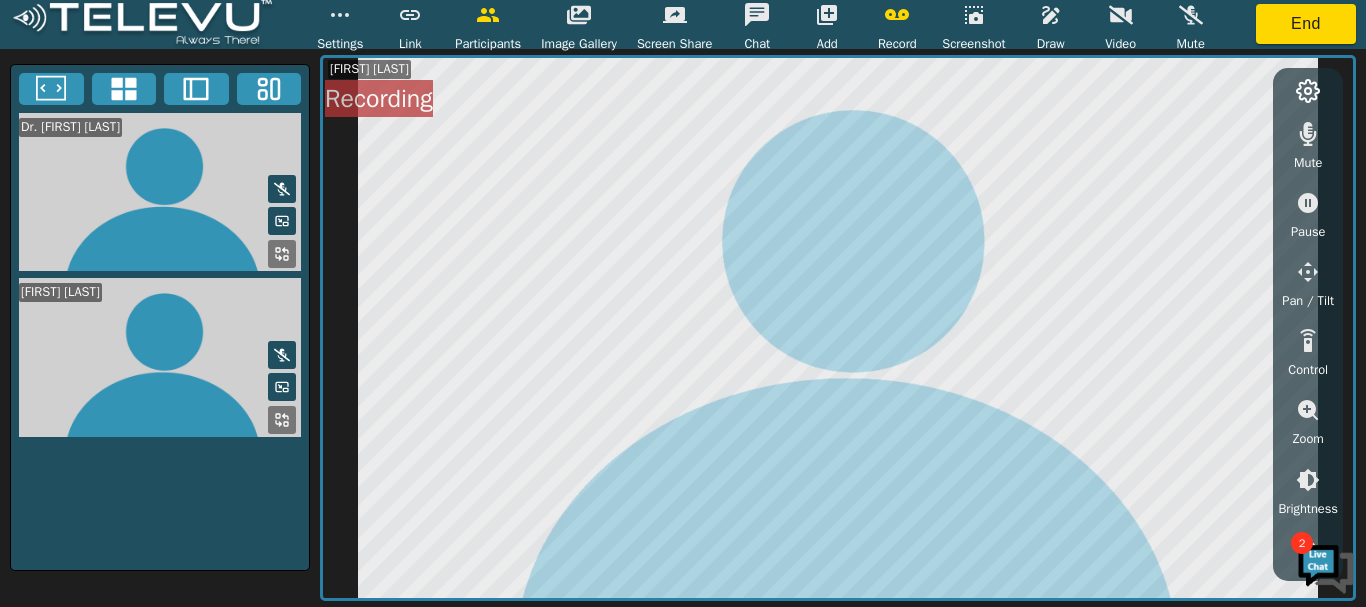 click 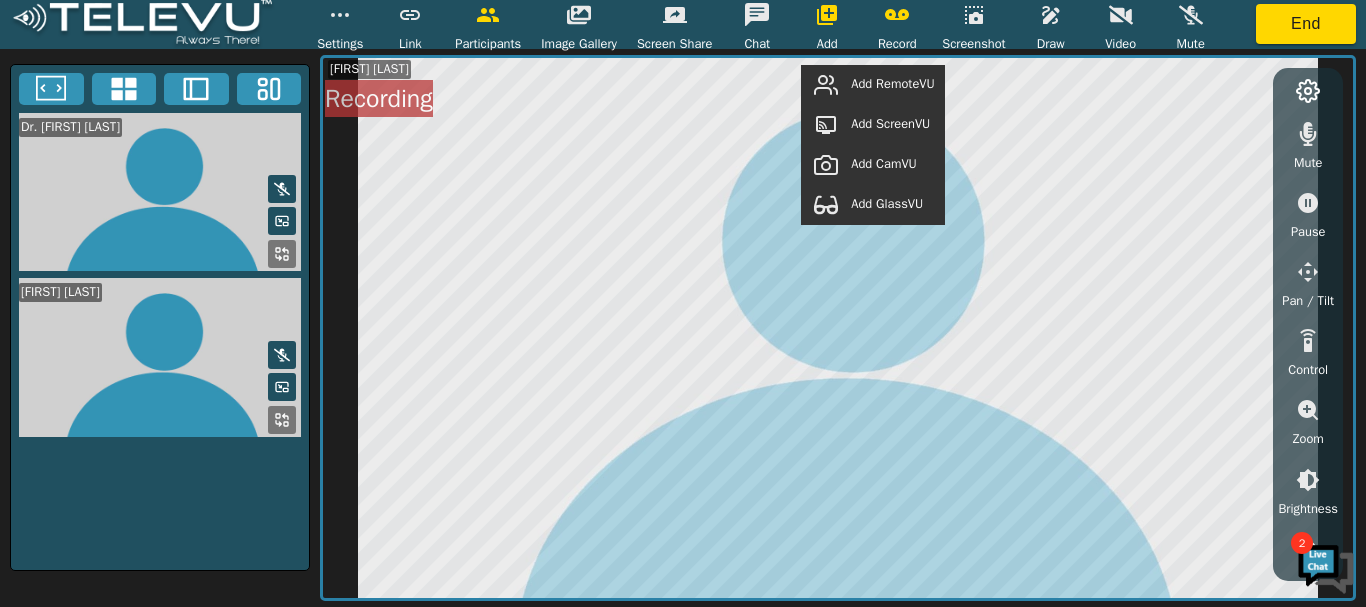 click on "Add RemoteVU" at bounding box center (892, 84) 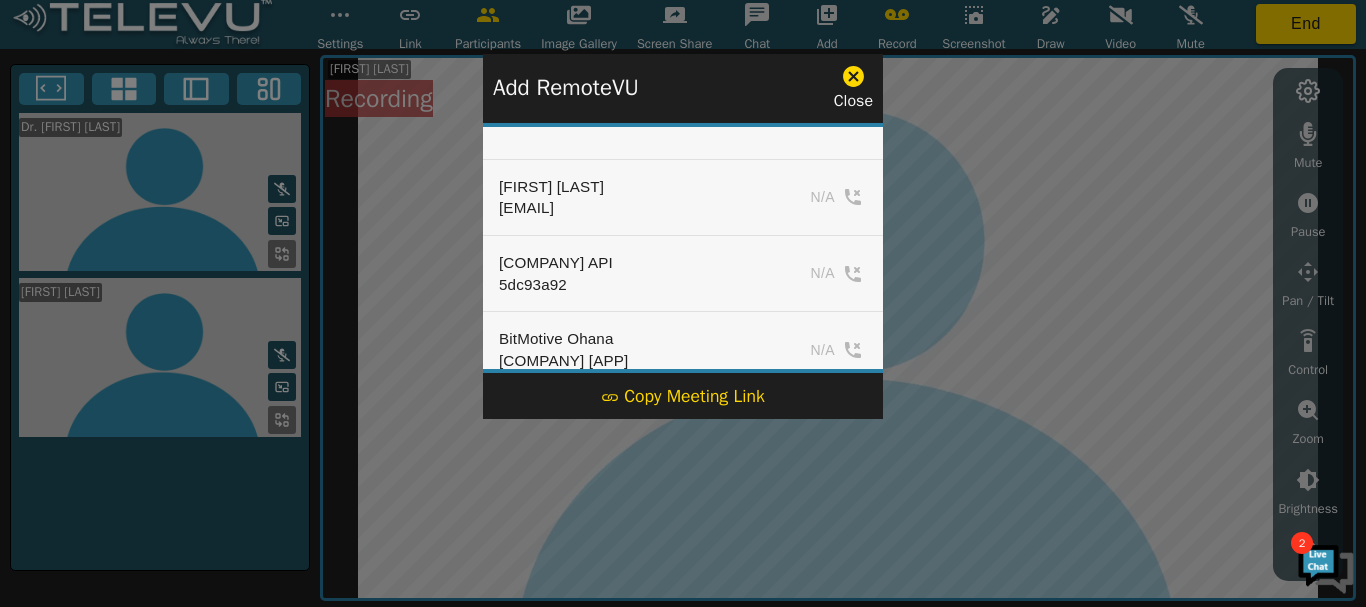 click on "Close" at bounding box center (853, 88) 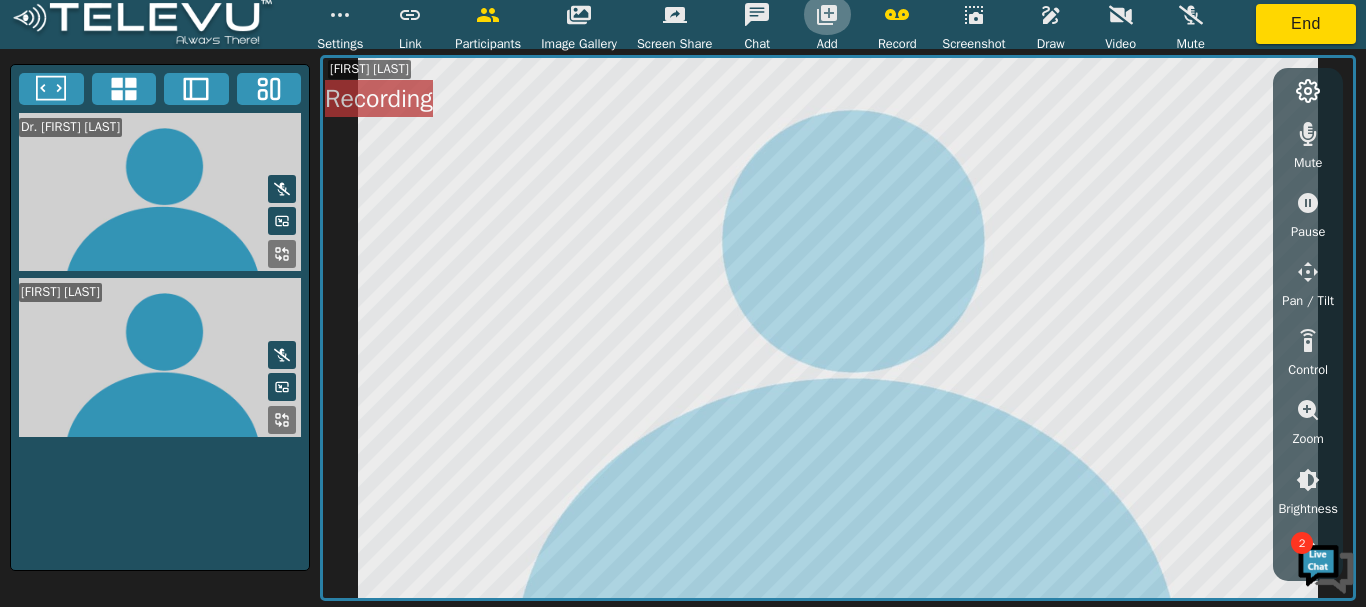 click at bounding box center [827, 15] 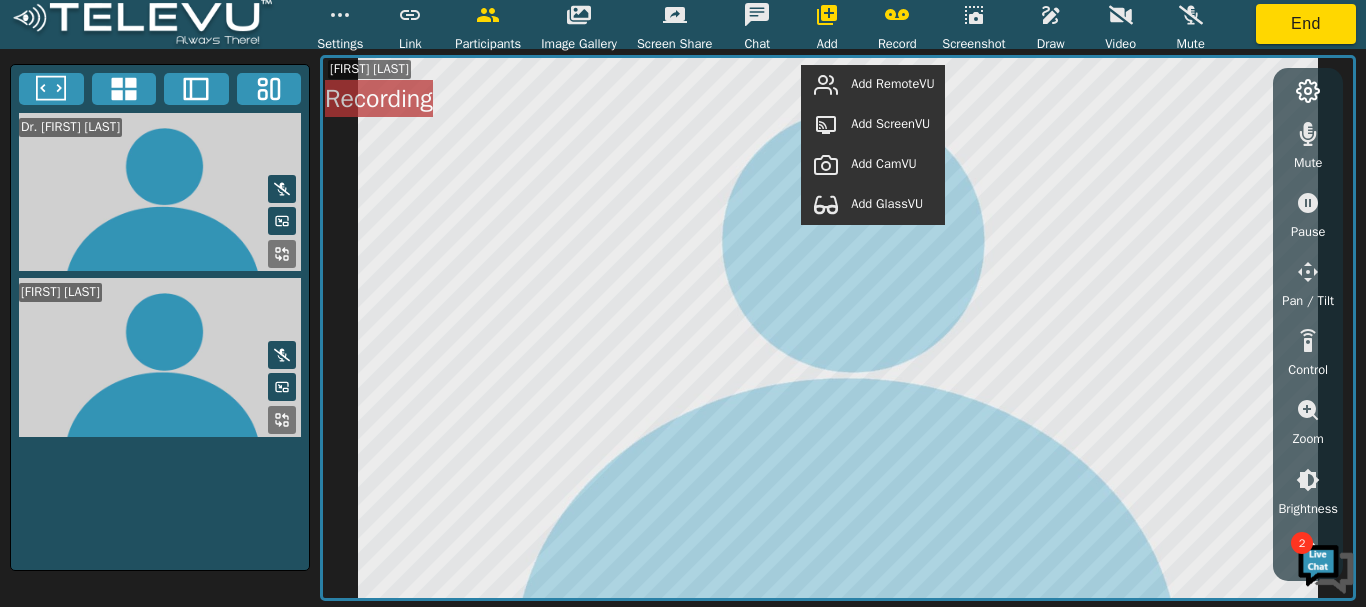 click on "Add GlassVU" at bounding box center [887, 204] 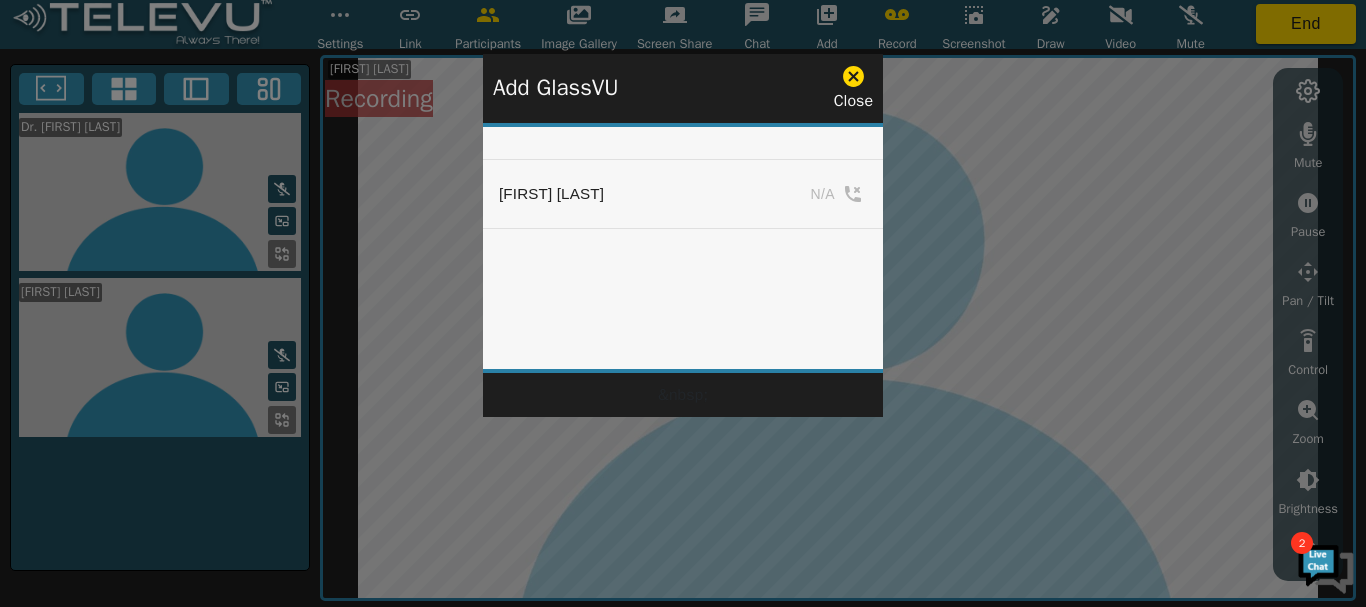 click 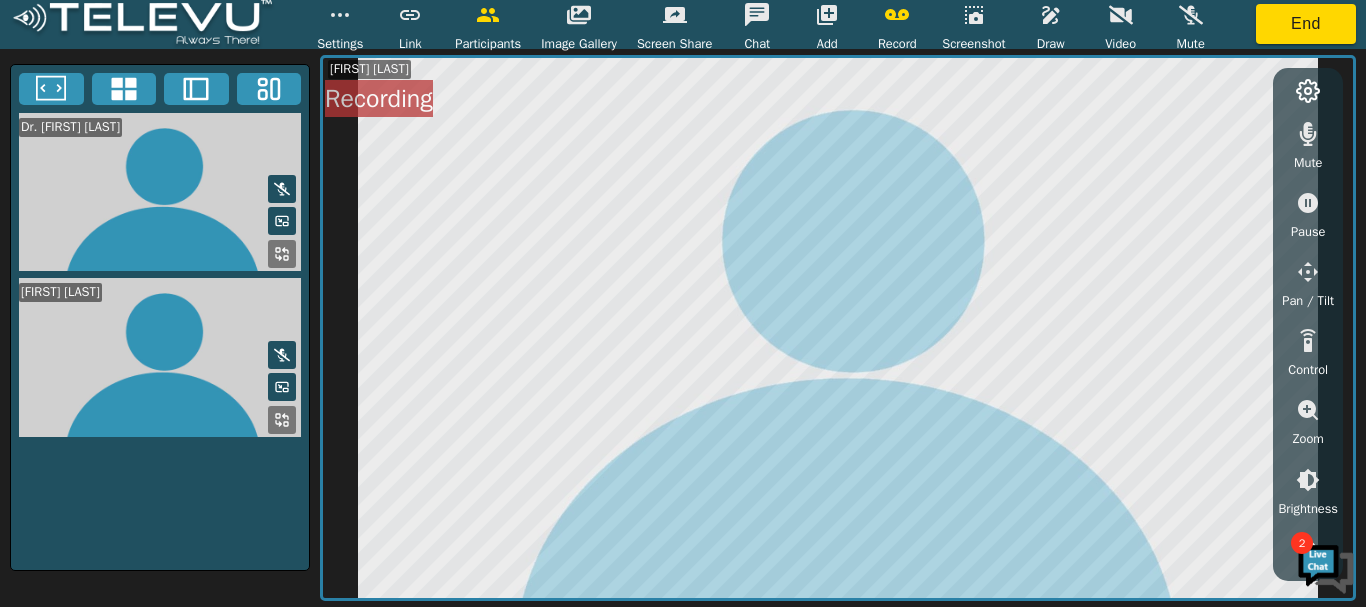 click on "Add" at bounding box center [827, 44] 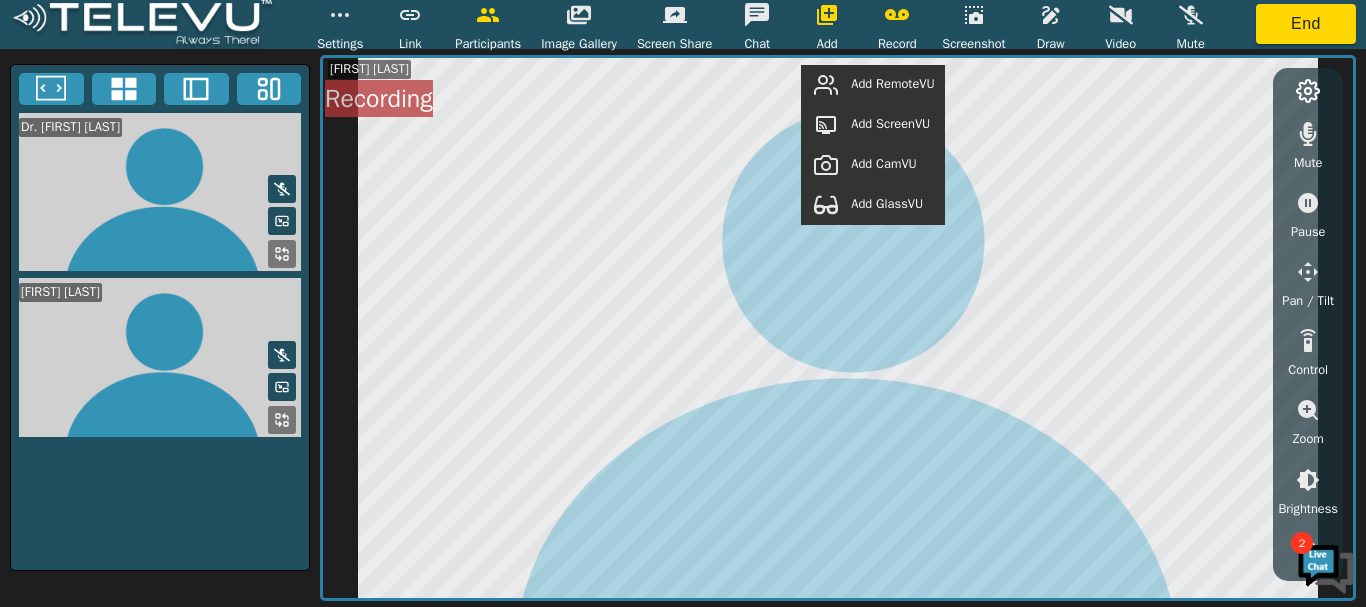 click on "Add ScreenVU" at bounding box center (890, 124) 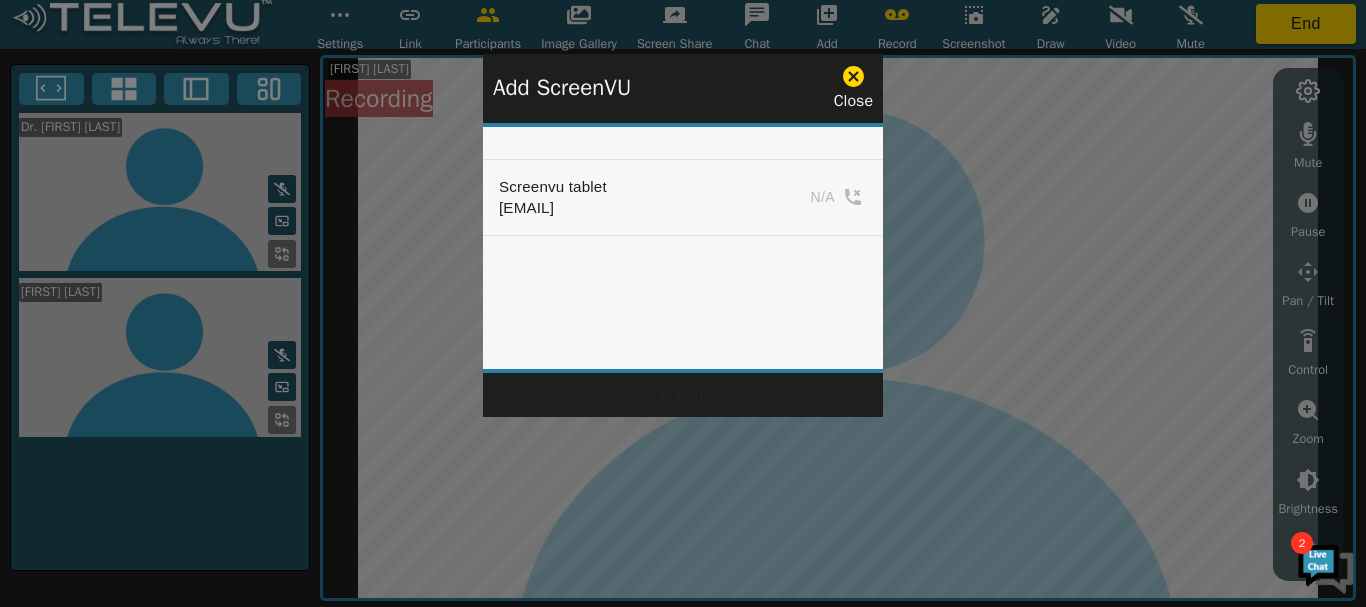 click at bounding box center [683, 303] 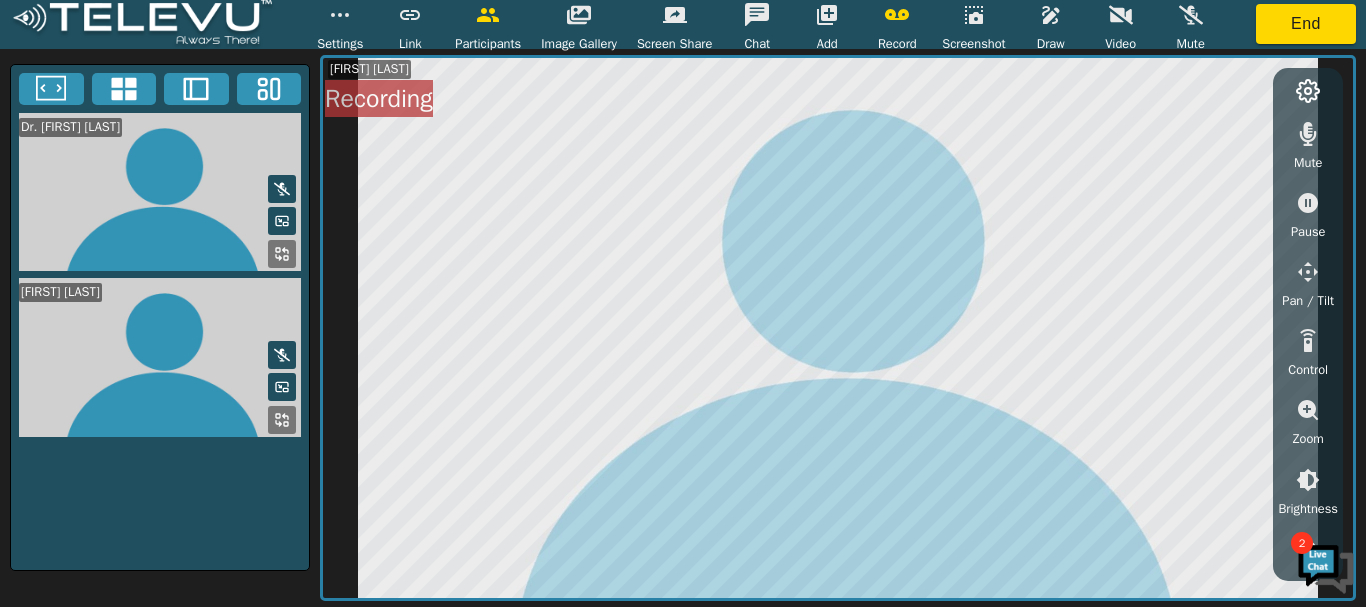 click 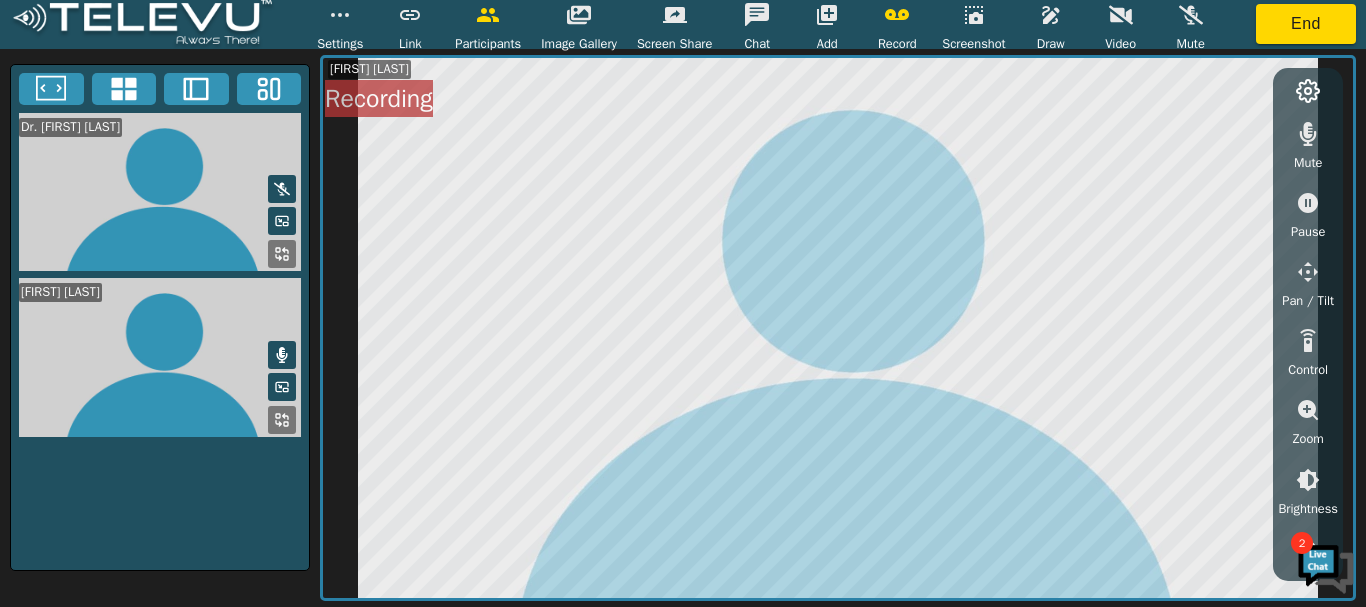 click 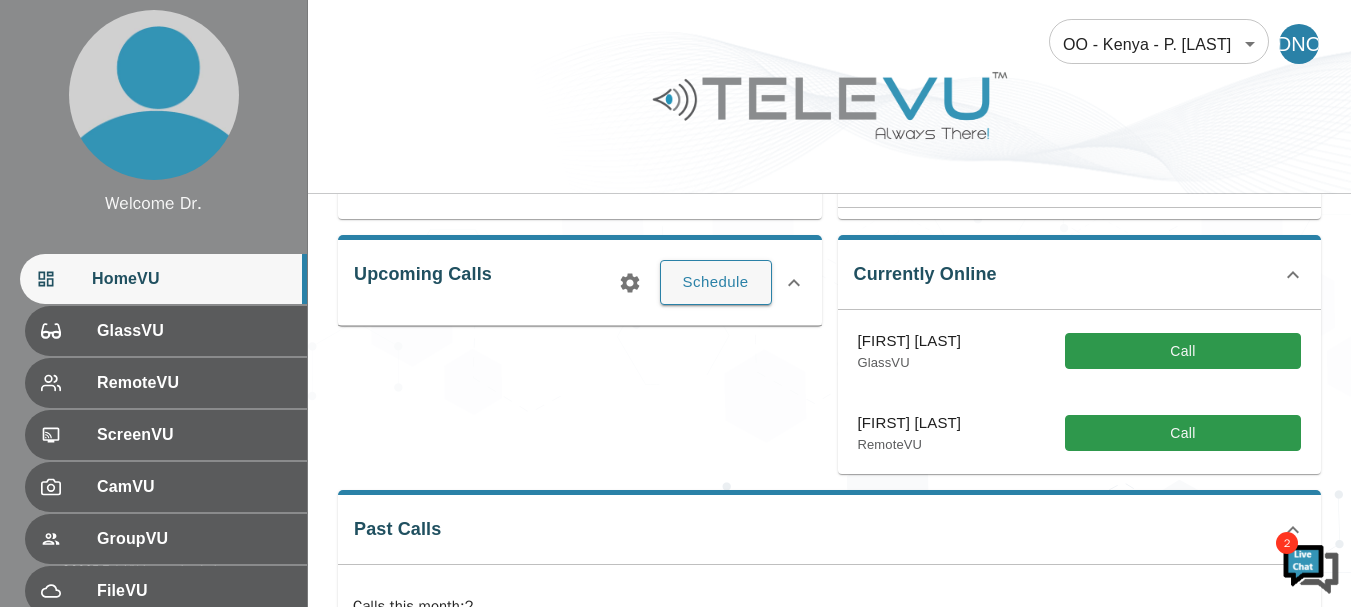 scroll, scrollTop: 280, scrollLeft: 0, axis: vertical 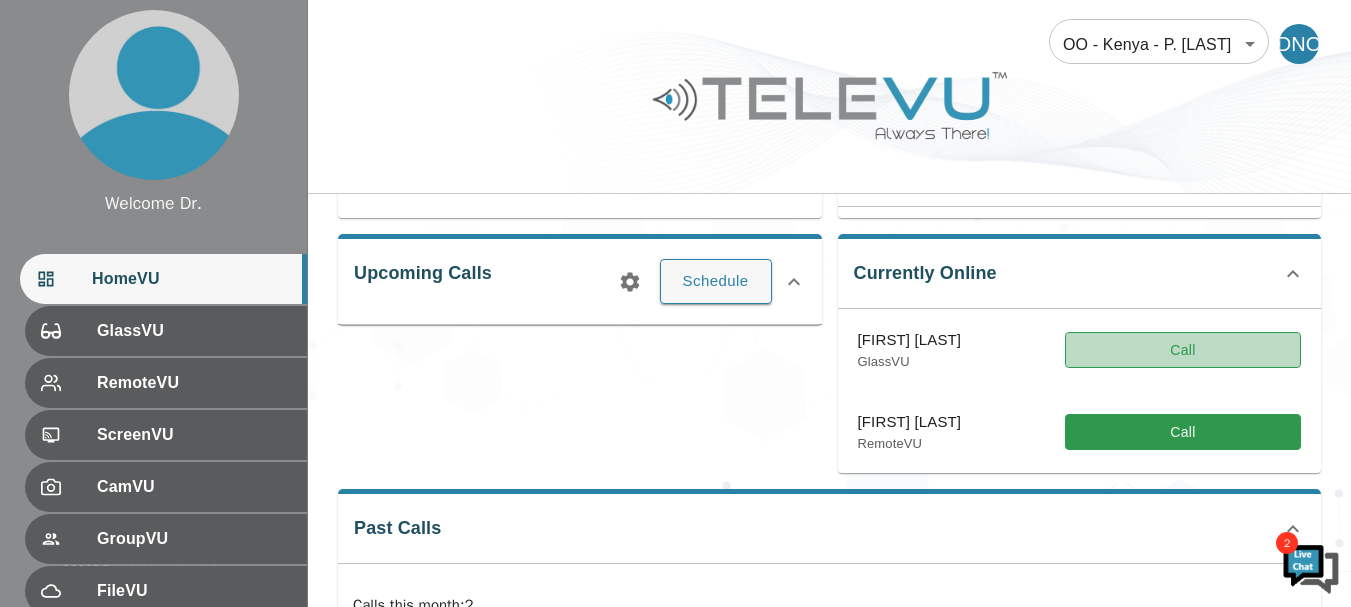 click on "Call" at bounding box center (1183, 350) 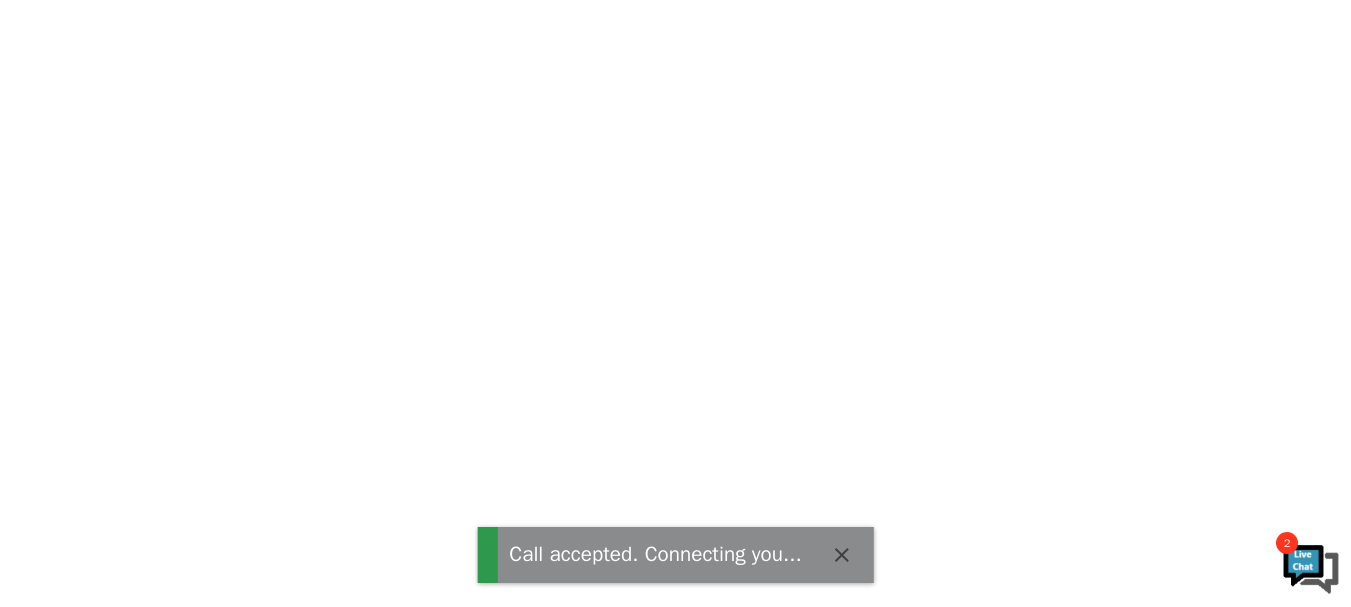 scroll, scrollTop: 0, scrollLeft: 0, axis: both 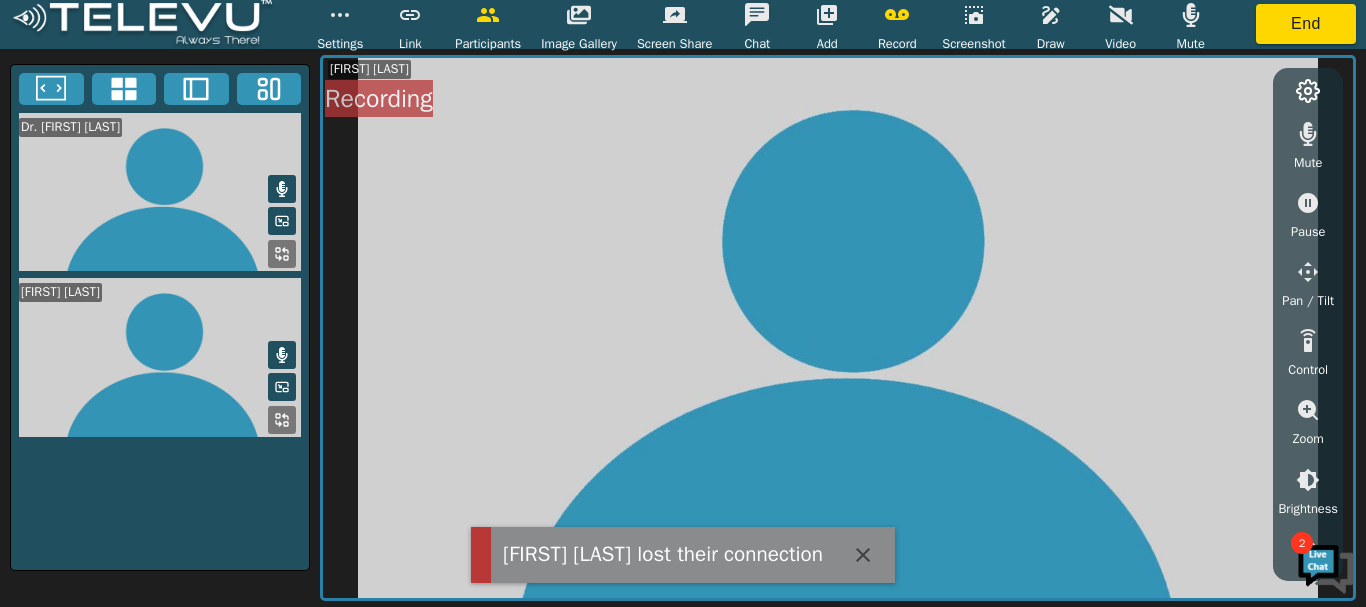 click 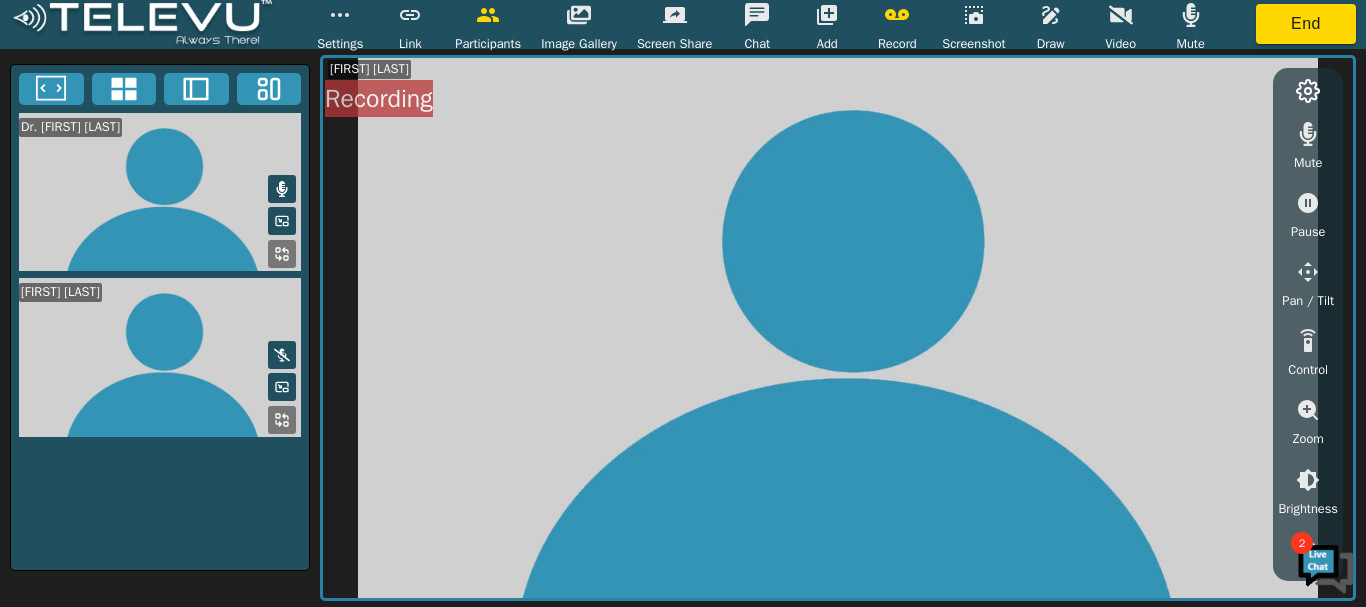 click 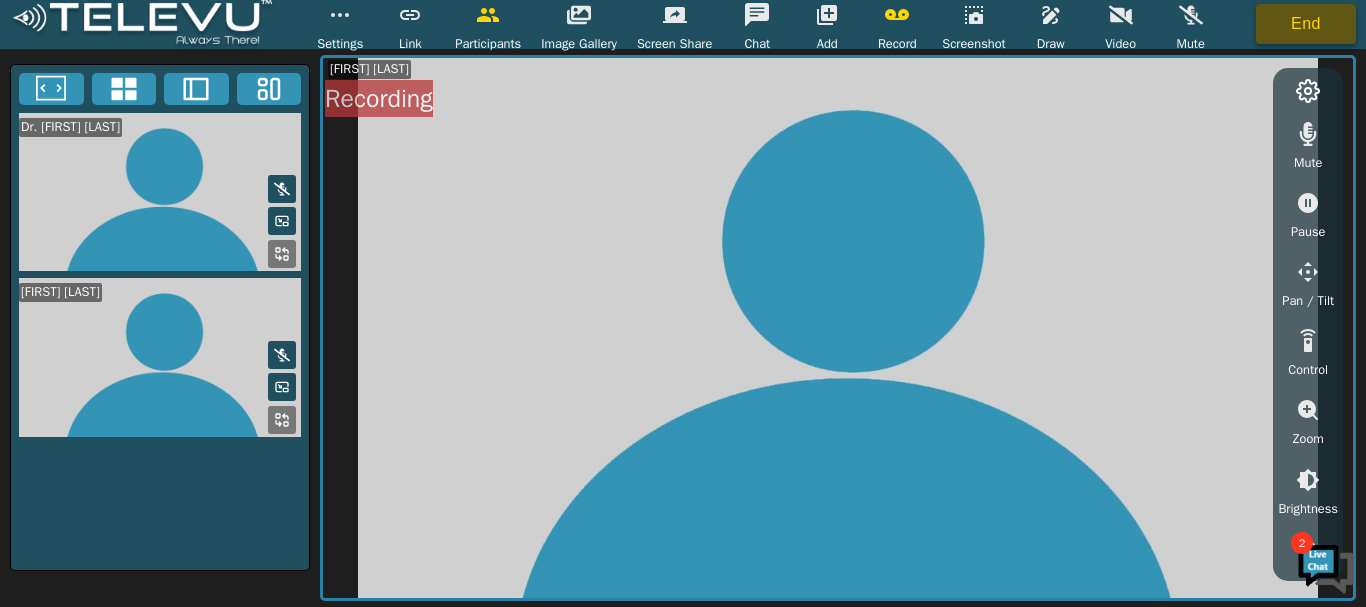 click on "End" at bounding box center [1306, 24] 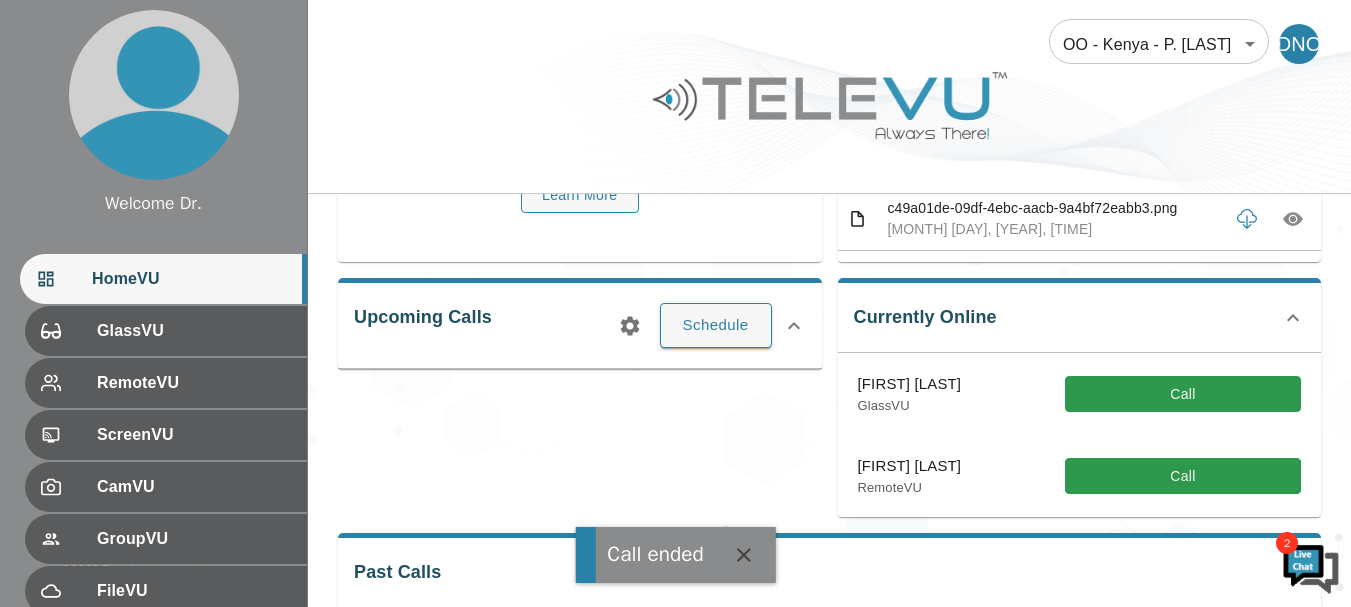 scroll, scrollTop: 240, scrollLeft: 0, axis: vertical 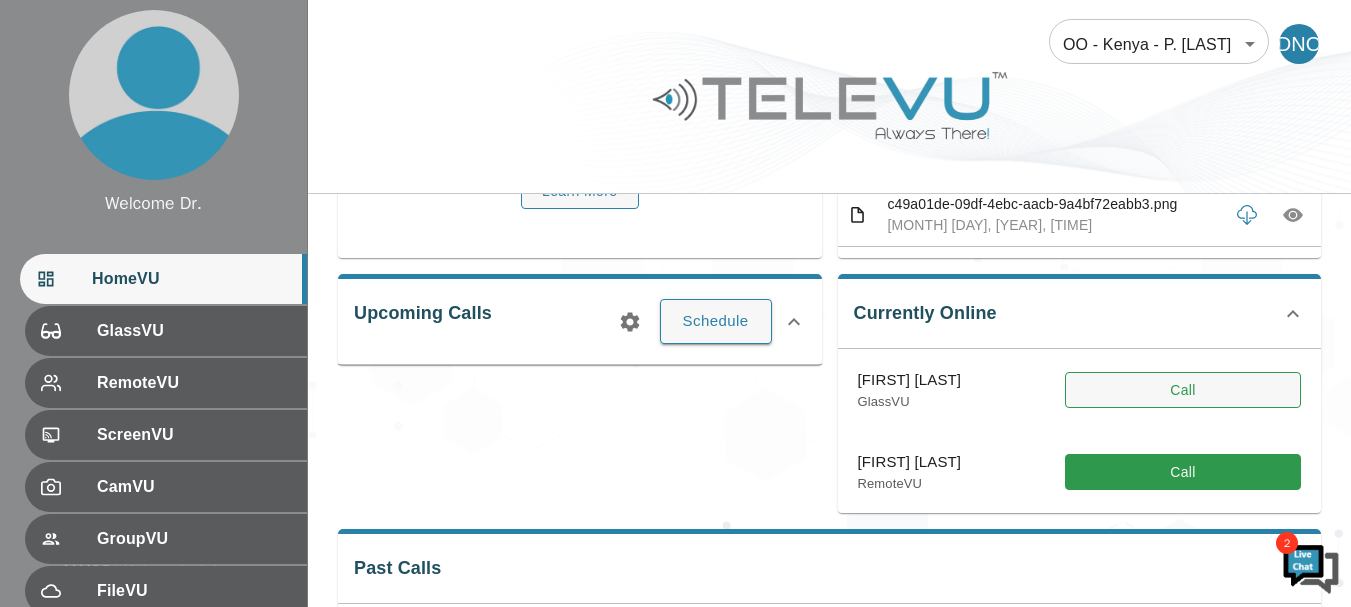 click on "Call" at bounding box center (1183, 390) 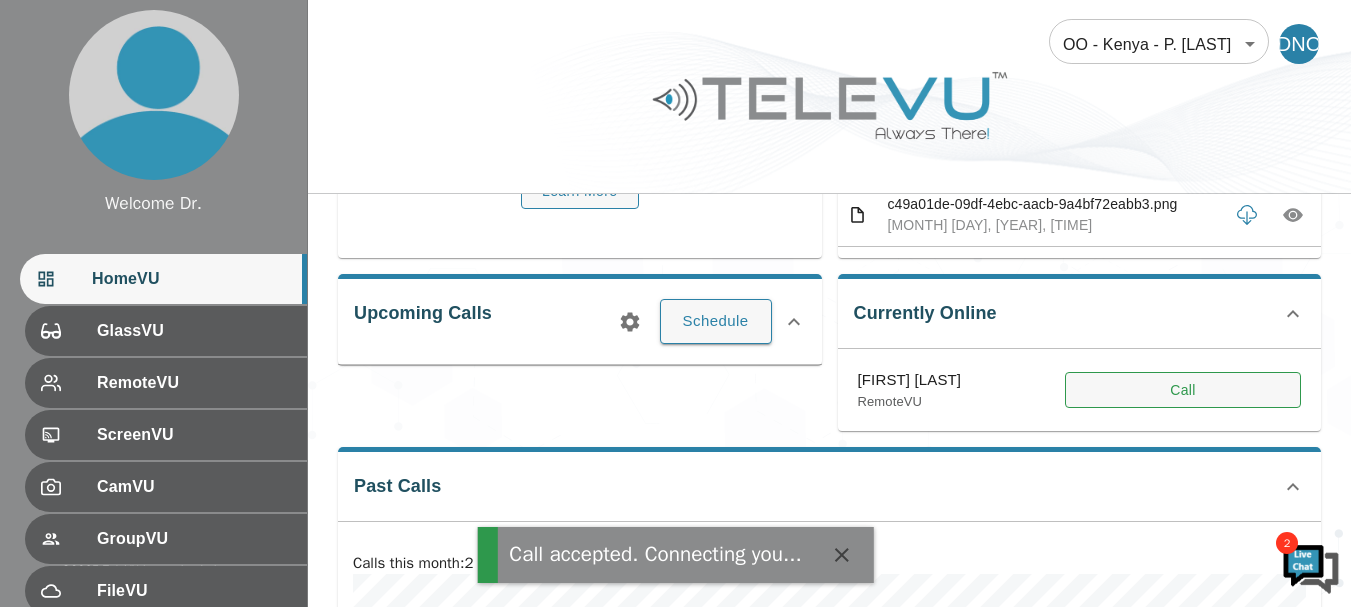 scroll, scrollTop: 0, scrollLeft: 0, axis: both 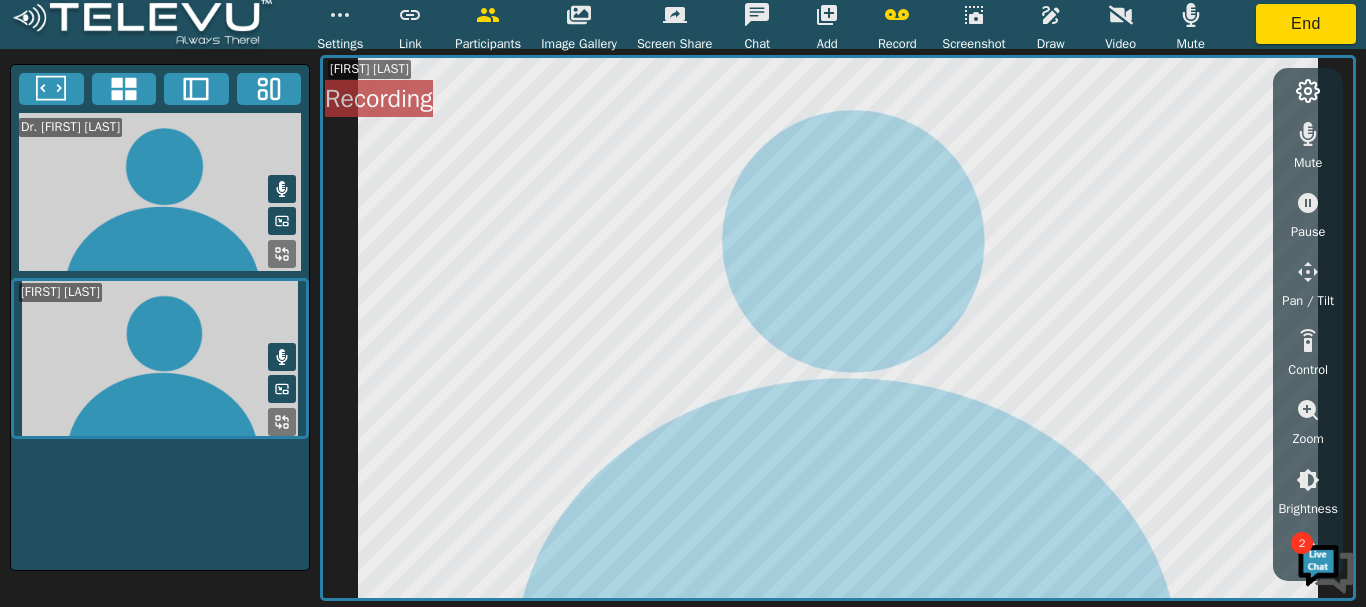 click 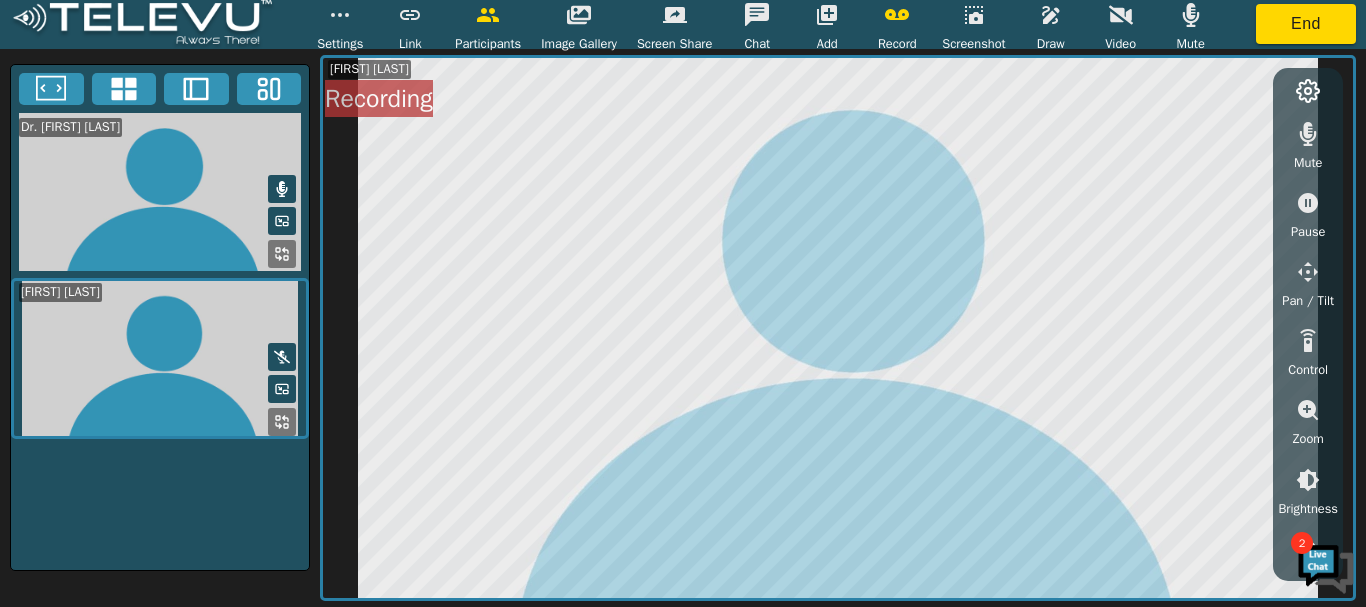 click 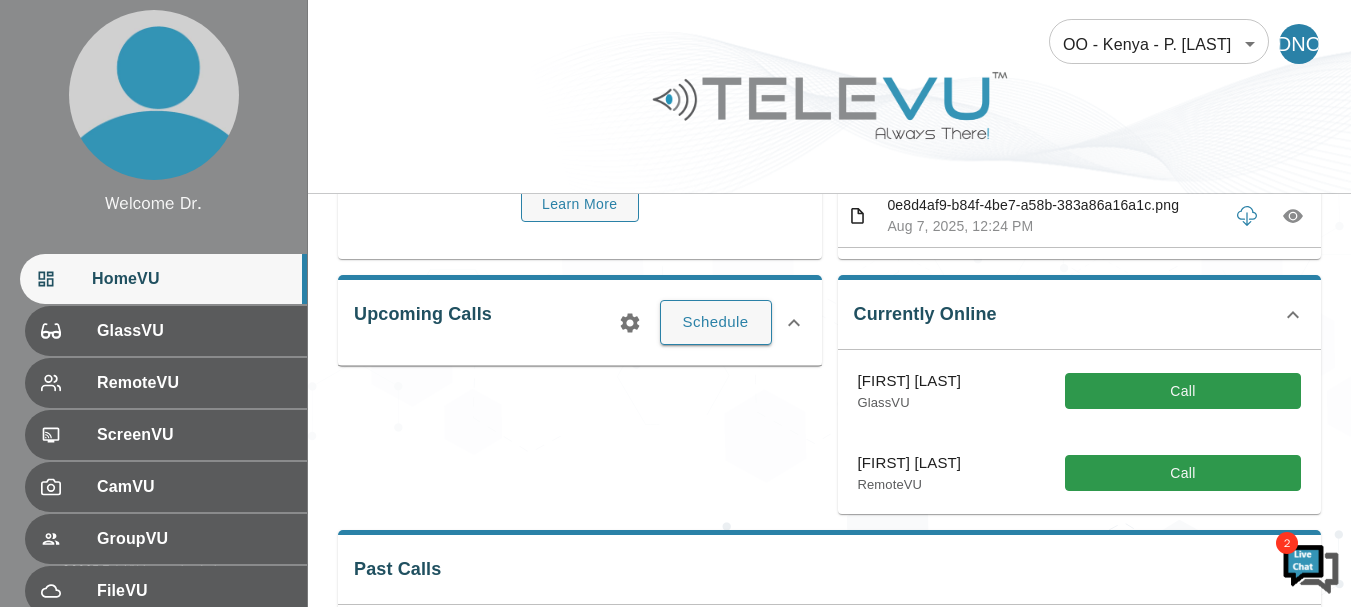 scroll, scrollTop: 240, scrollLeft: 0, axis: vertical 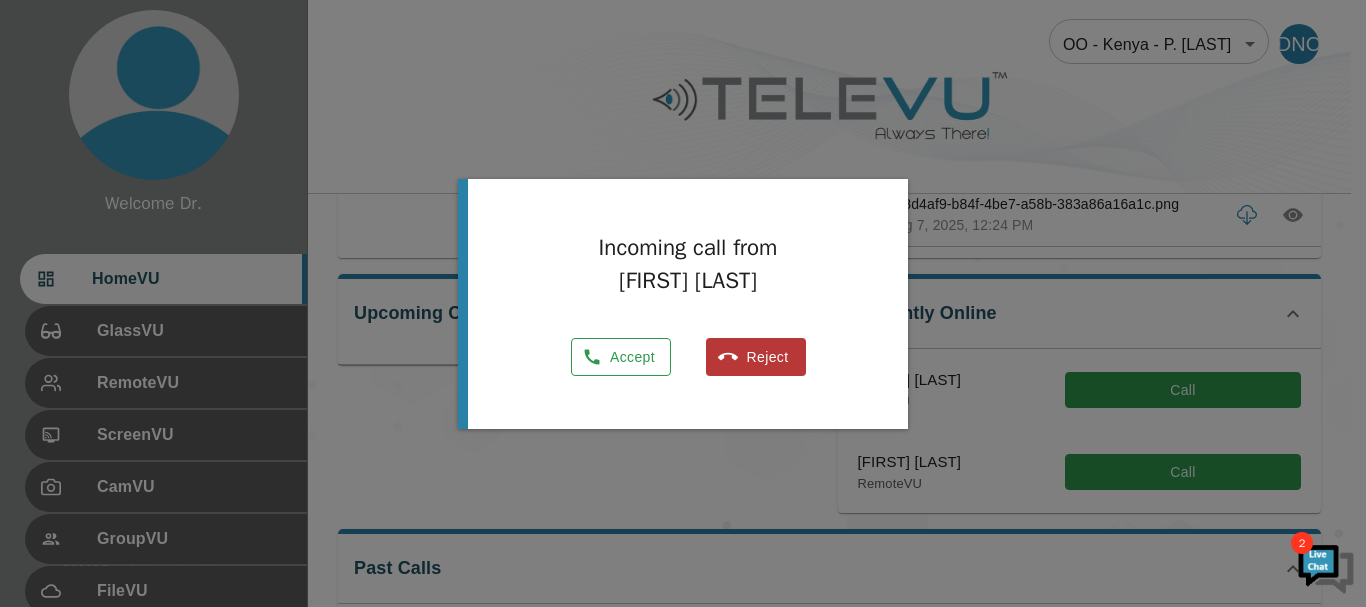 click on "Accept" at bounding box center [621, 357] 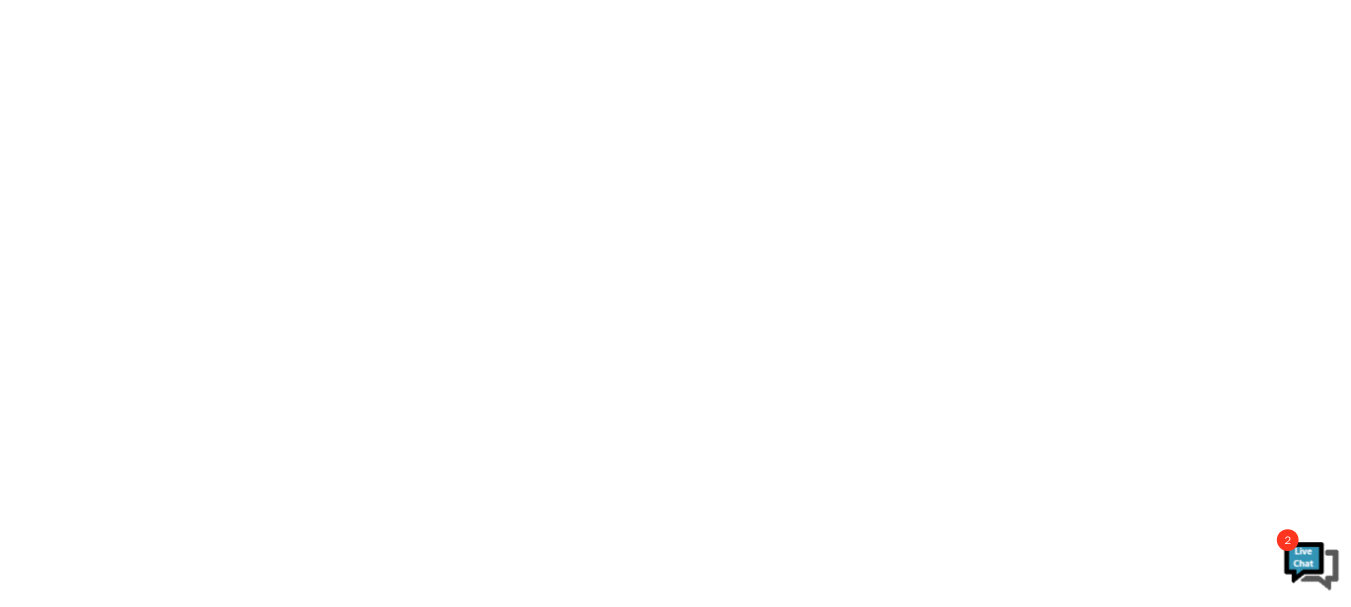 scroll, scrollTop: 0, scrollLeft: 0, axis: both 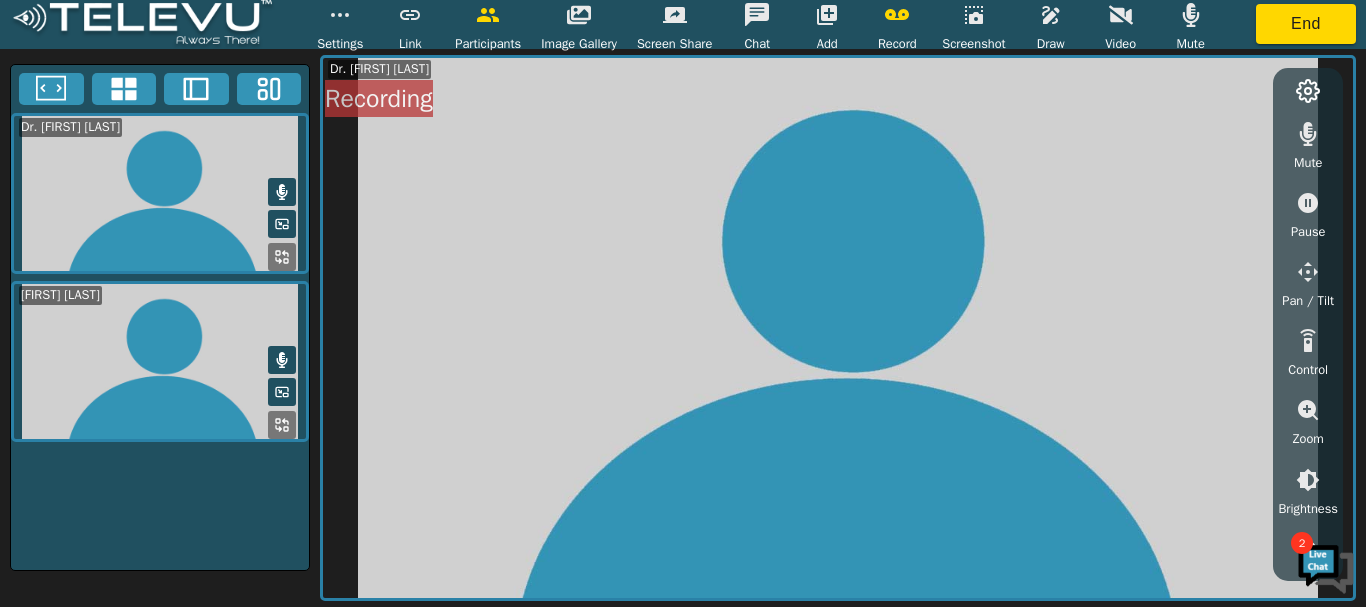 click 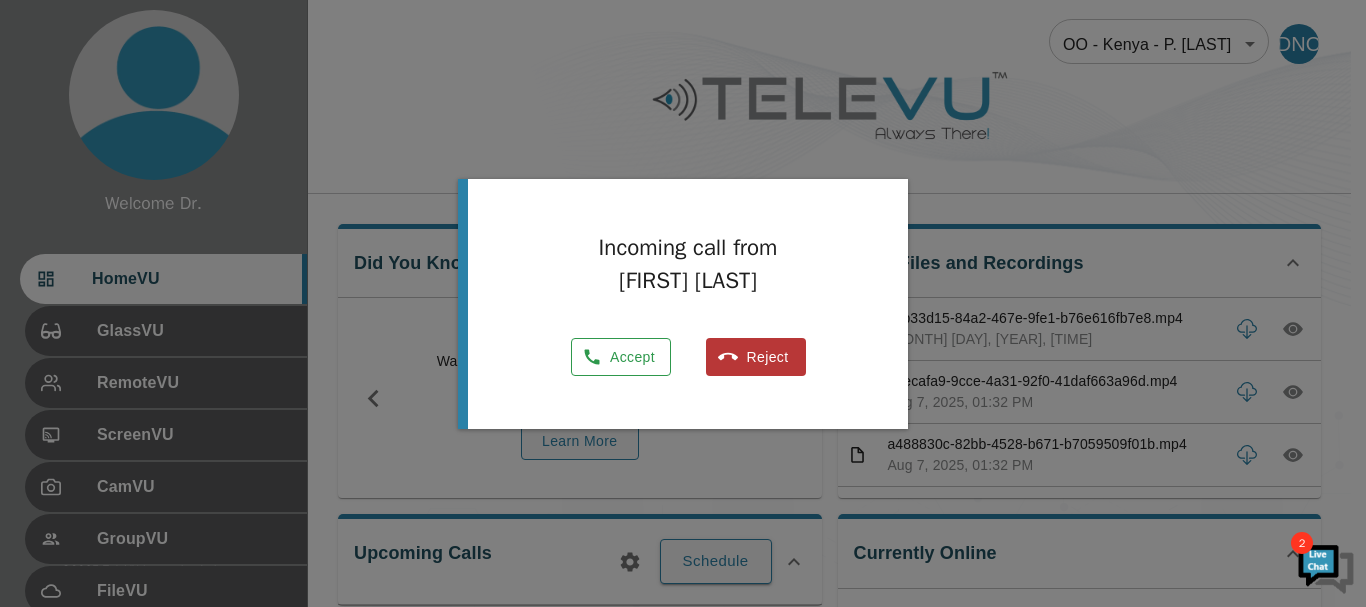 click on "Accept" at bounding box center [621, 357] 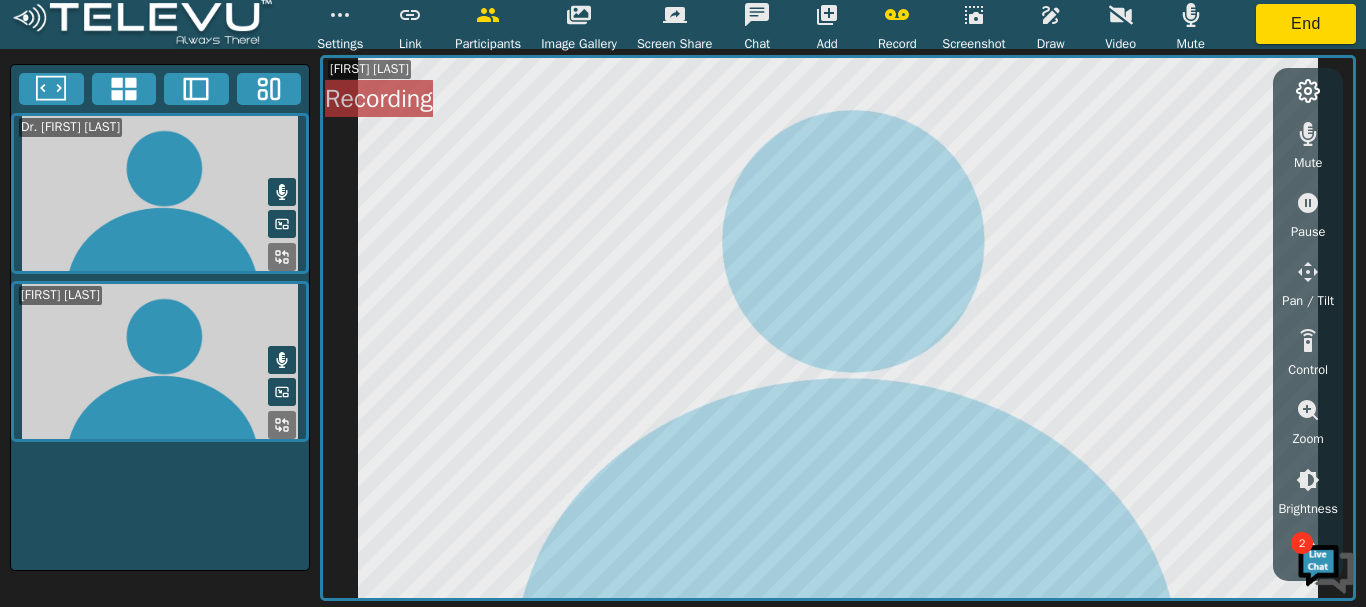 click 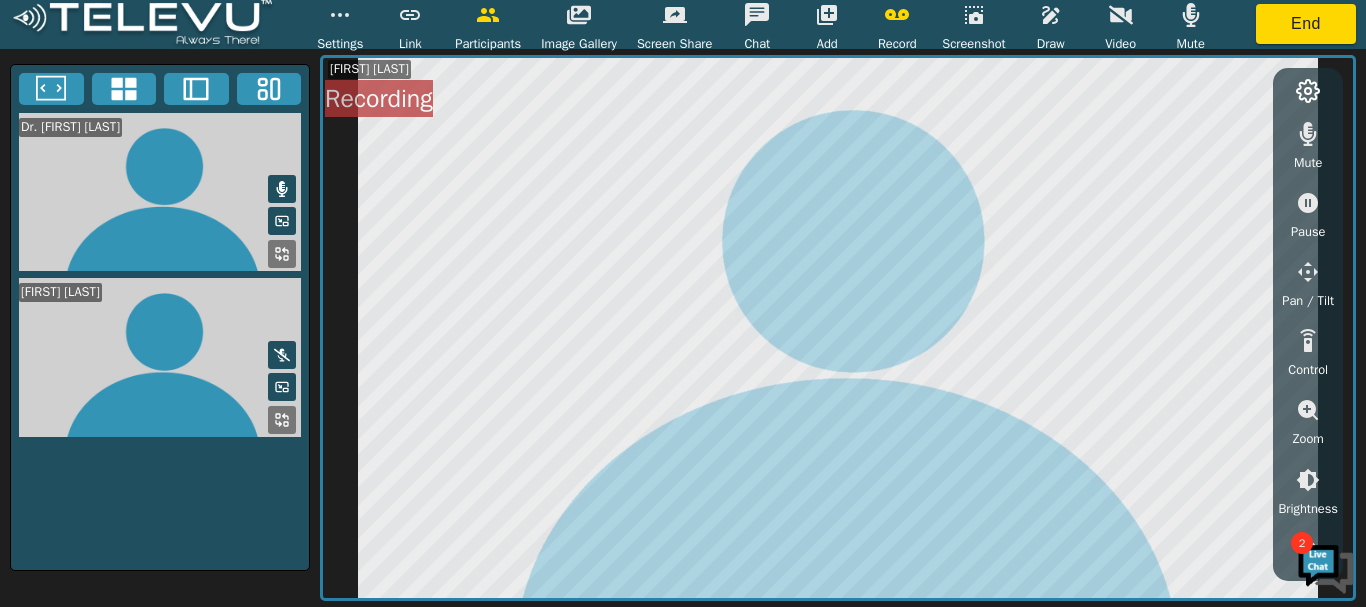 click 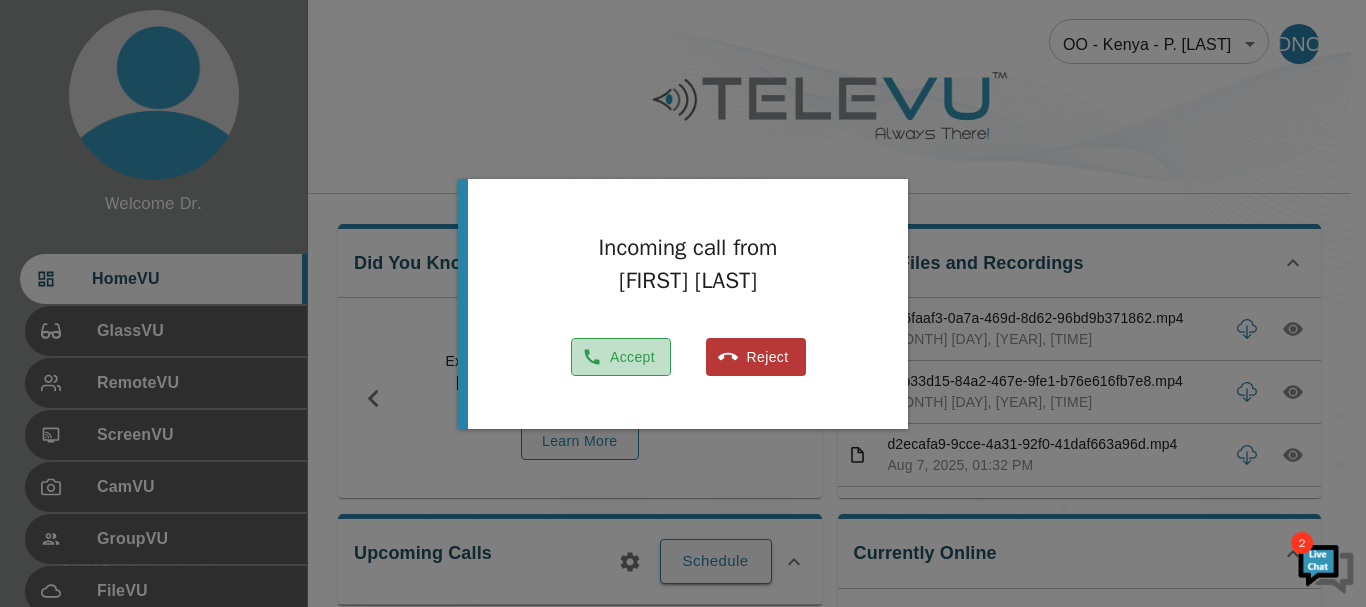 click on "Accept" at bounding box center (621, 357) 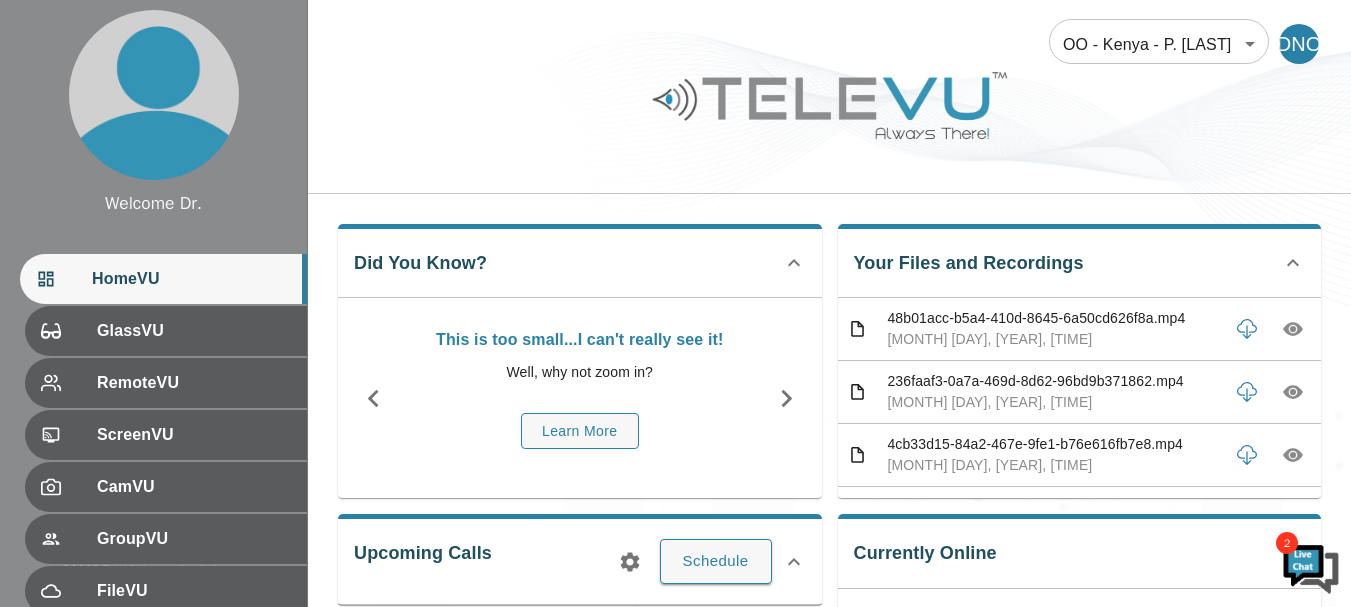 click at bounding box center [829, 120] 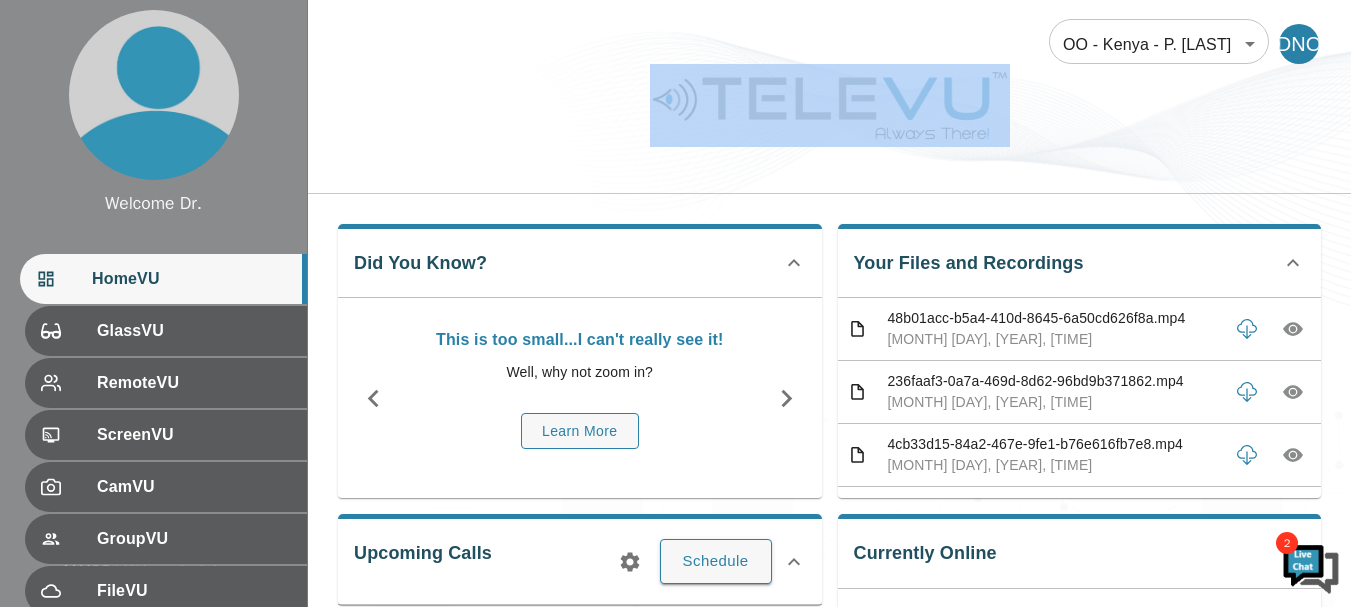 click at bounding box center [829, 120] 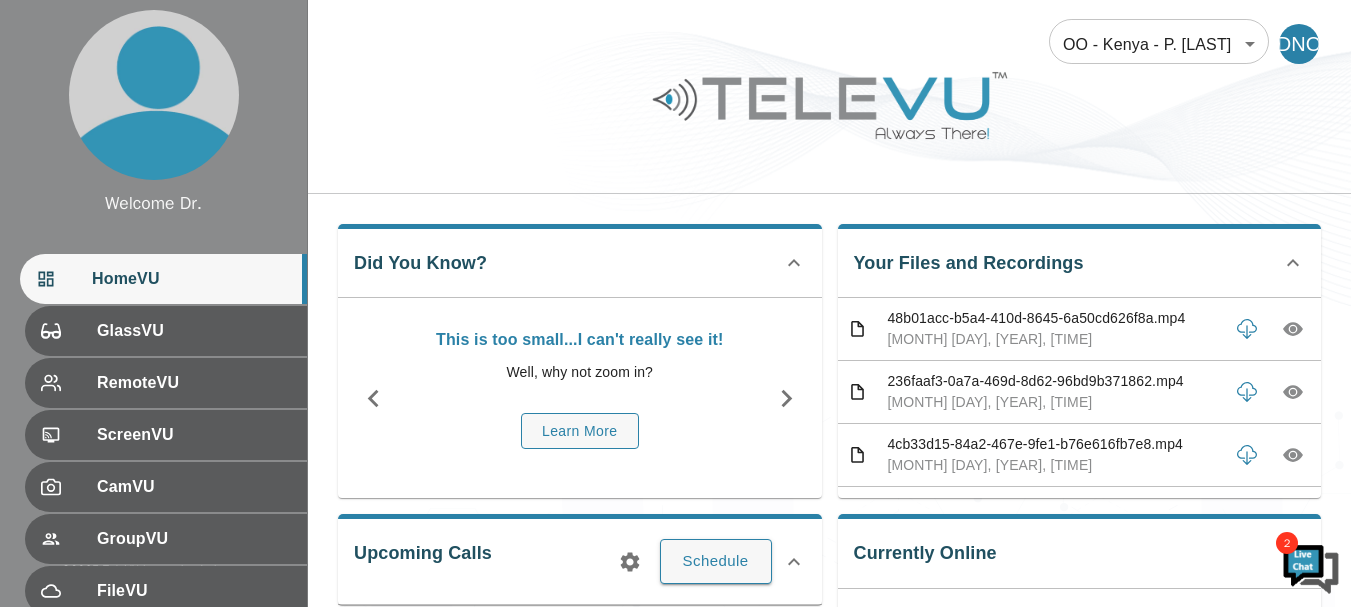 click on "OO - Kenya - P. [LAST] 188 ​ DNO" at bounding box center [829, 97] 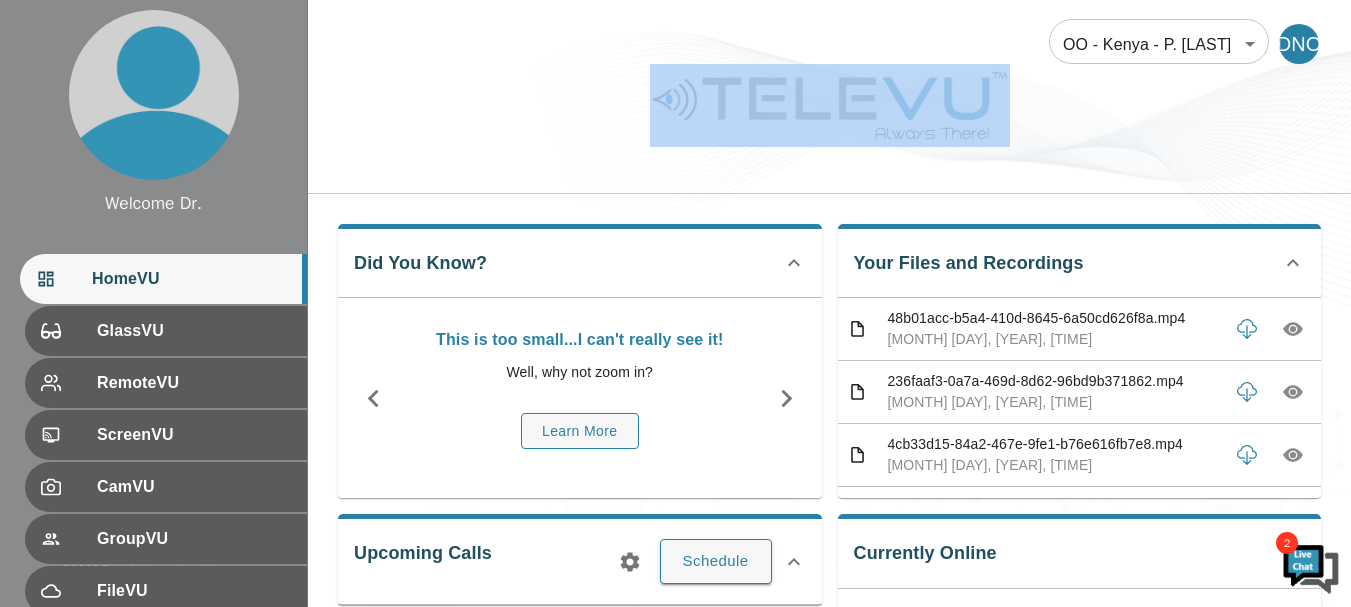 click on "OO - Kenya - P. [LAST] 188 ​ DNO" at bounding box center [829, 97] 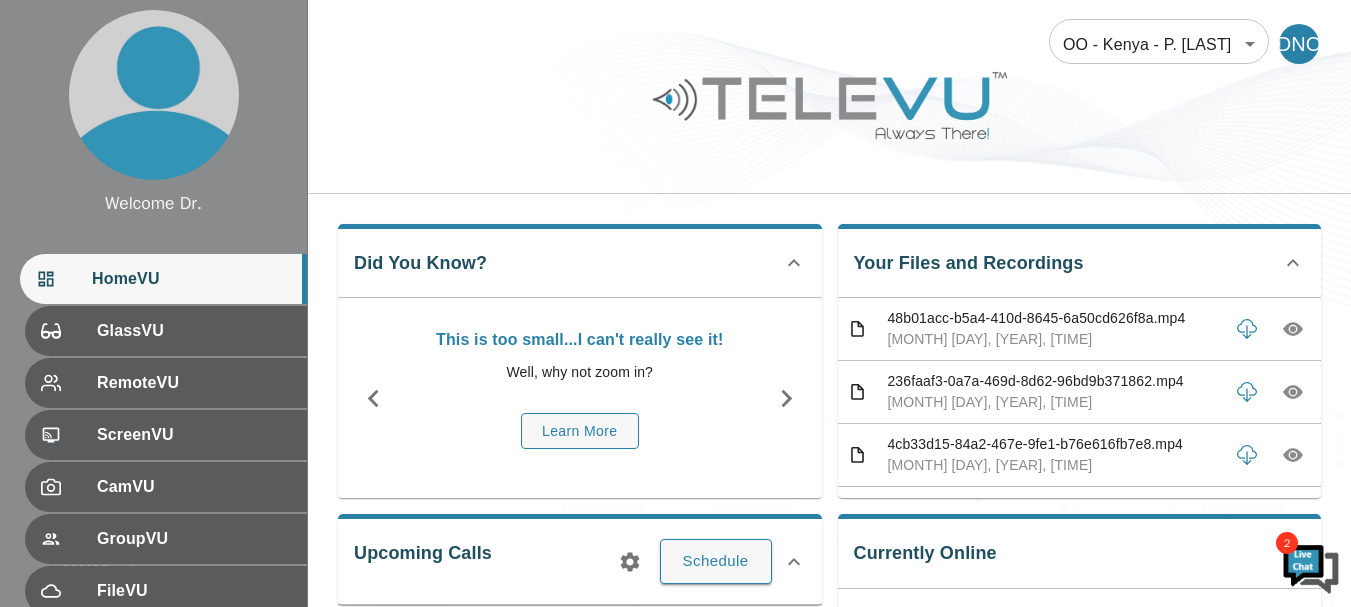 click on "Upcoming Calls Schedule" at bounding box center [580, 559] 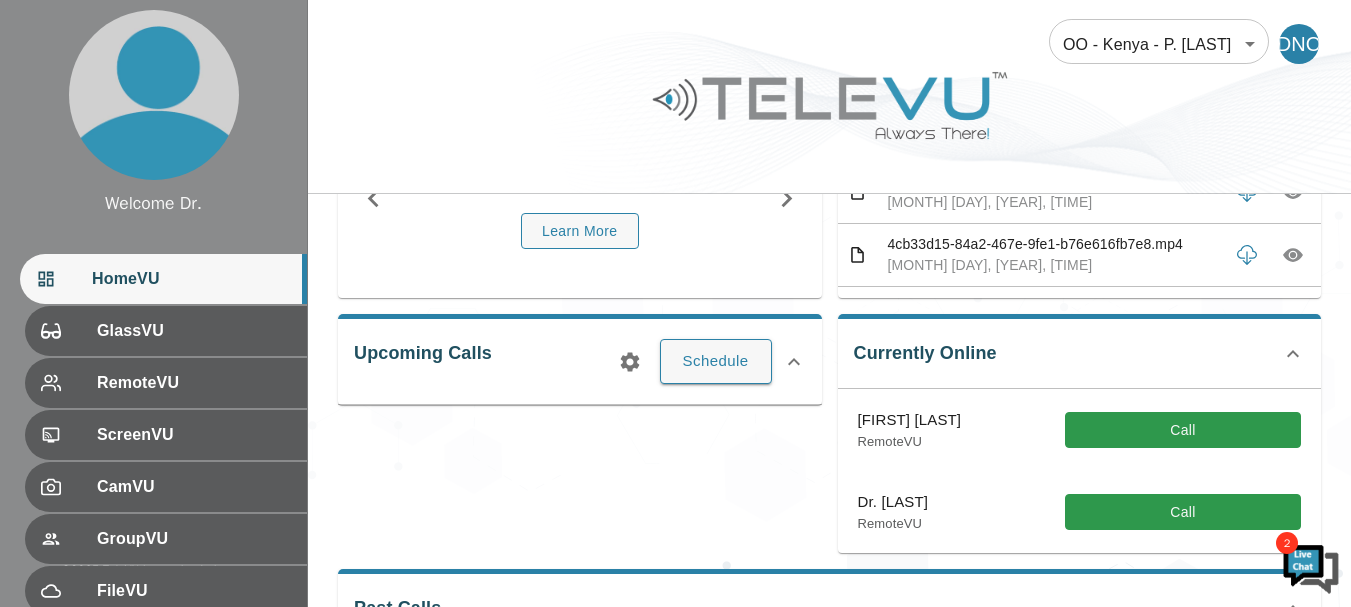 scroll, scrollTop: 240, scrollLeft: 0, axis: vertical 